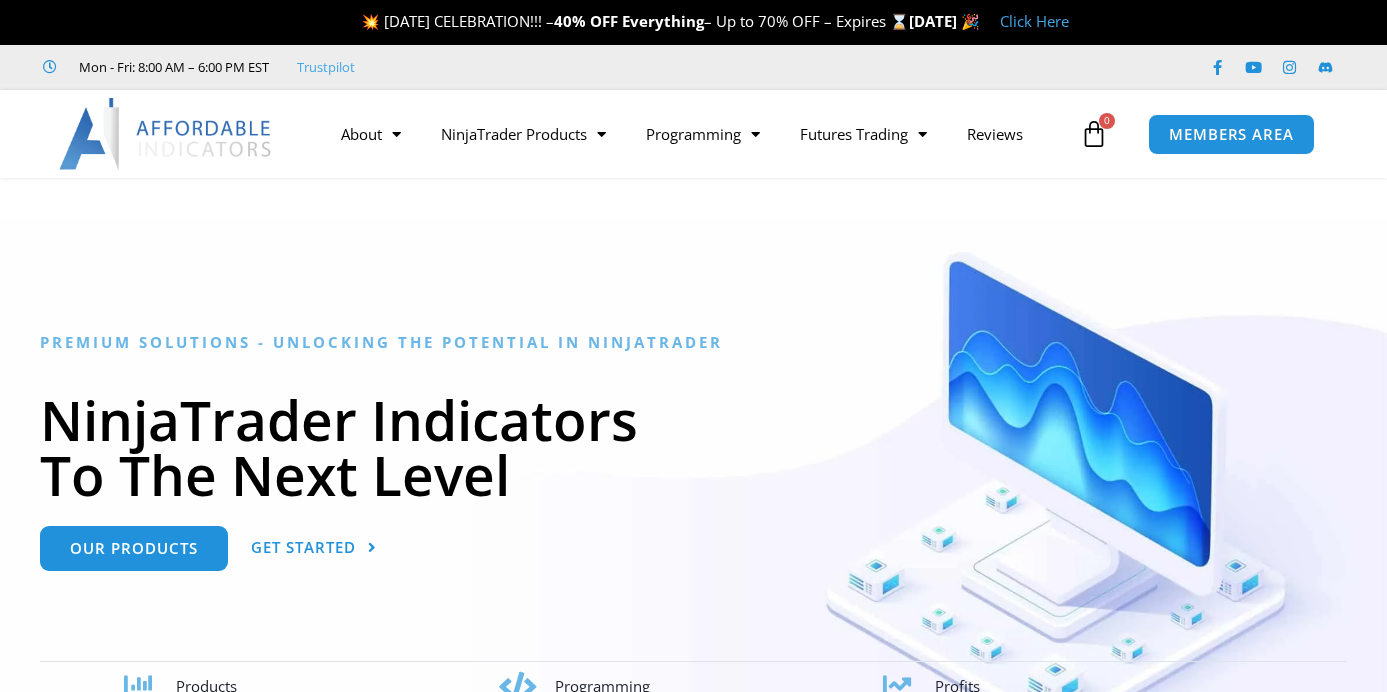 scroll, scrollTop: 0, scrollLeft: 0, axis: both 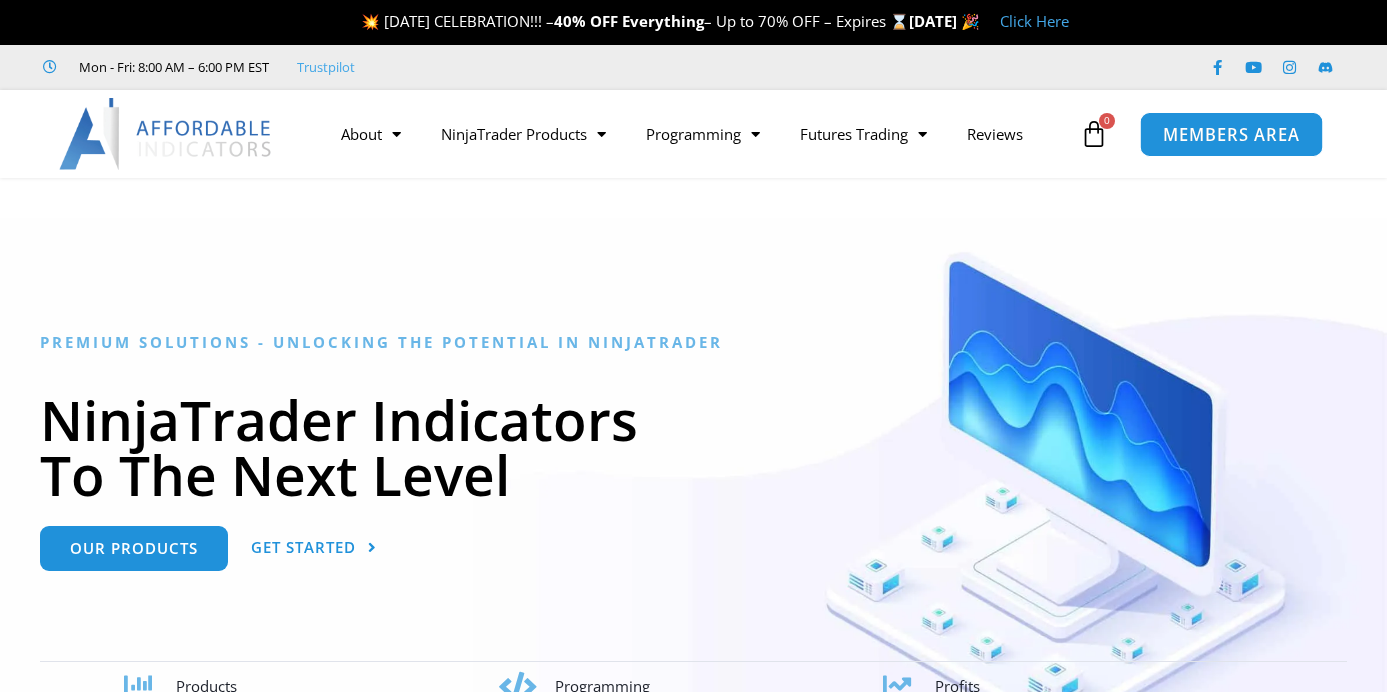 click on "MEMBERS AREA" at bounding box center (1231, 134) 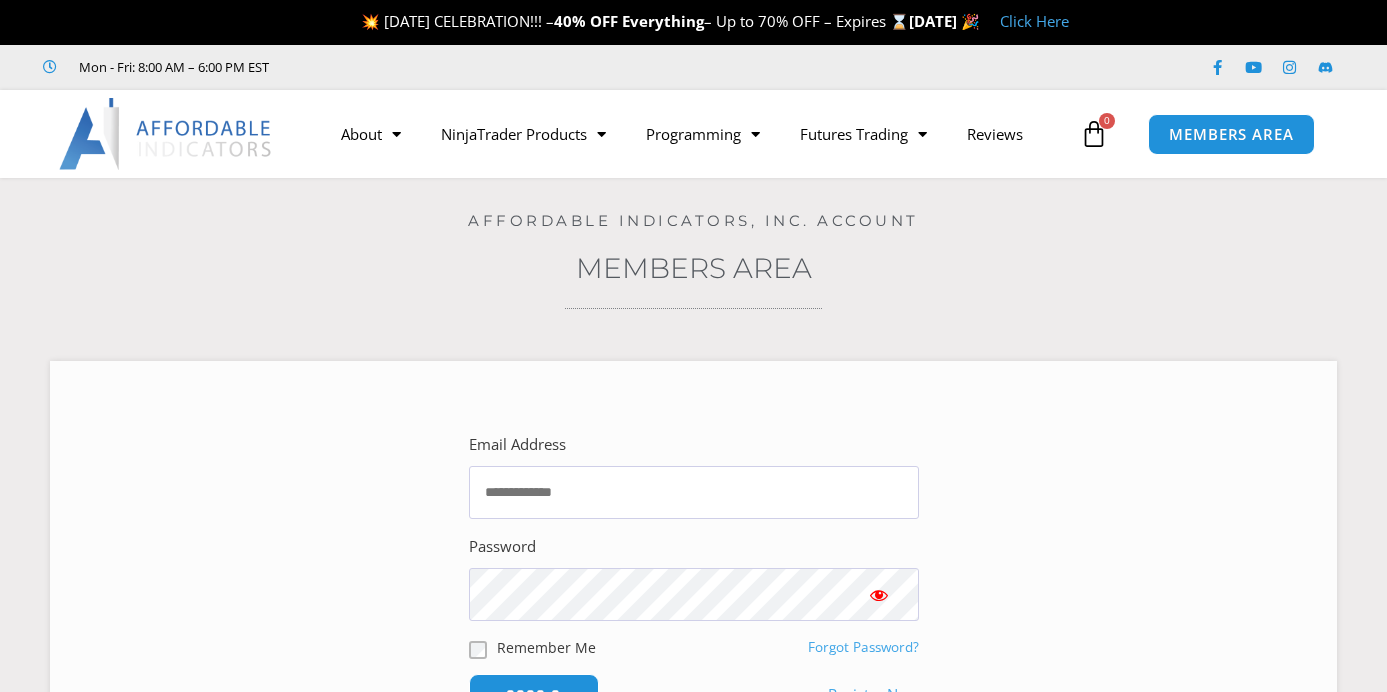 scroll, scrollTop: 0, scrollLeft: 0, axis: both 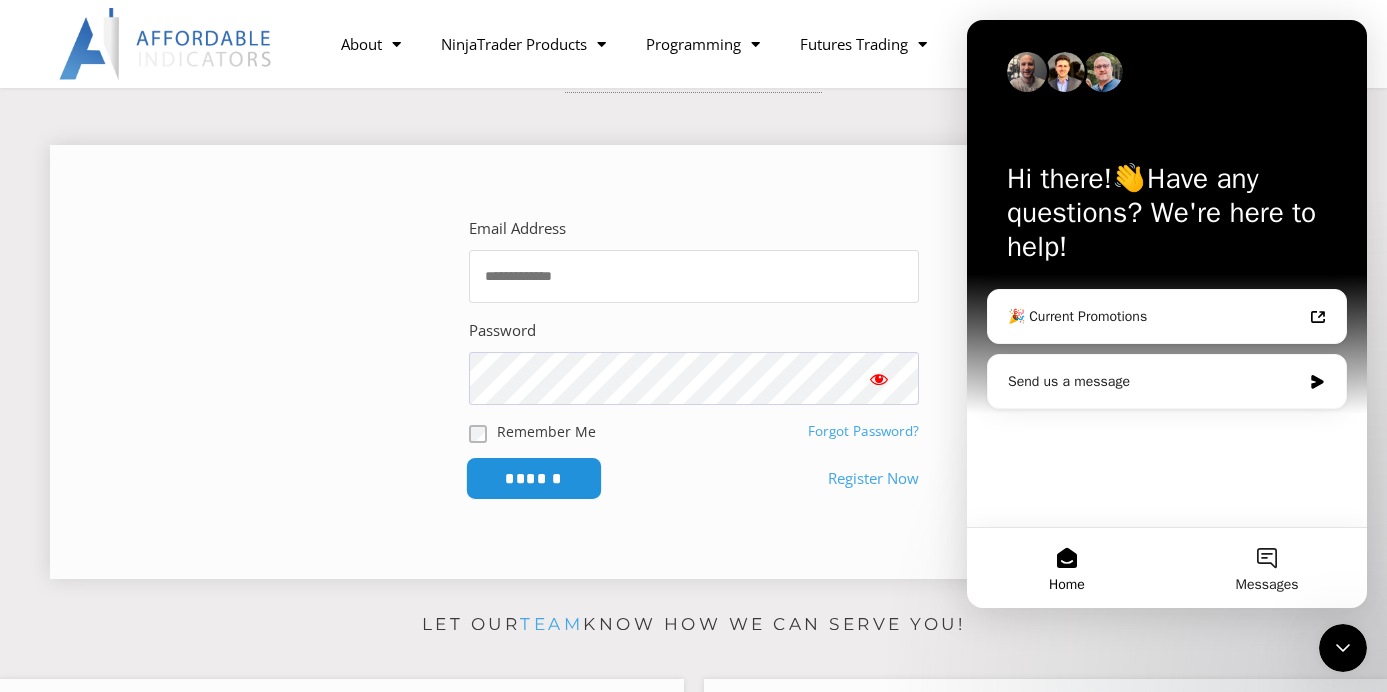 type on "**********" 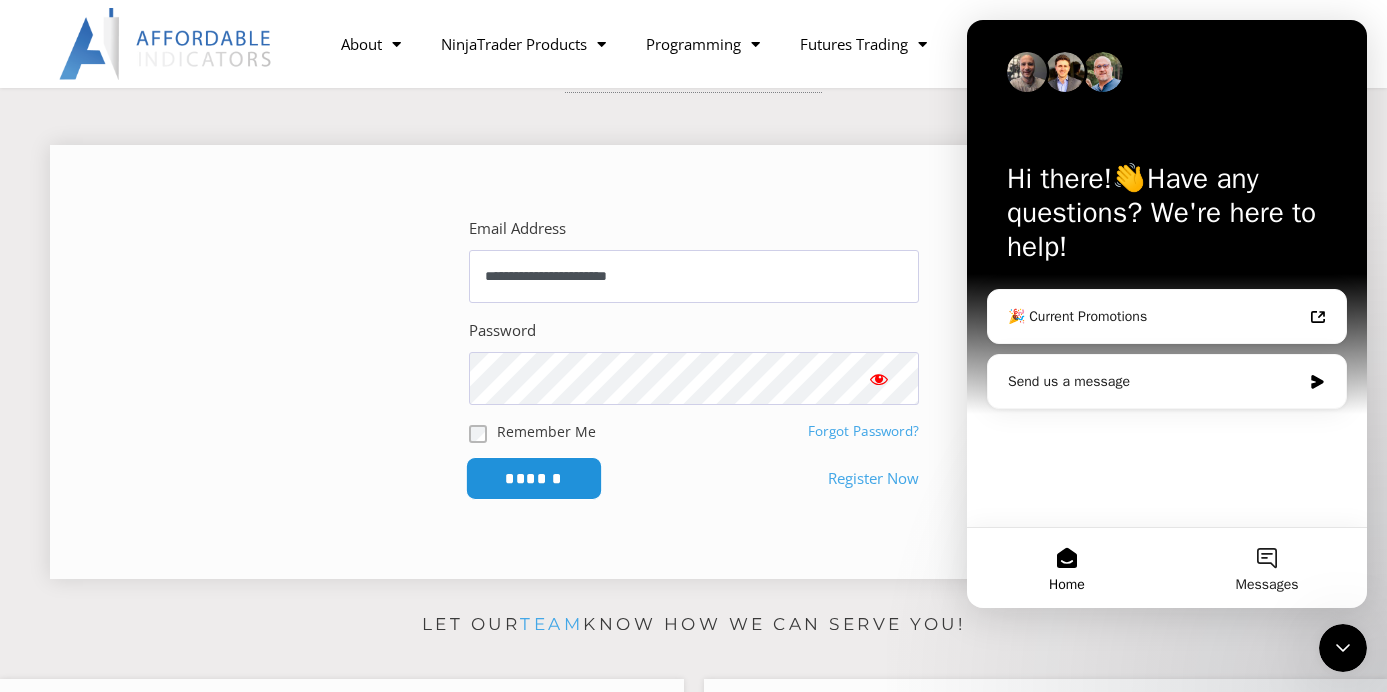 click on "******" at bounding box center (533, 478) 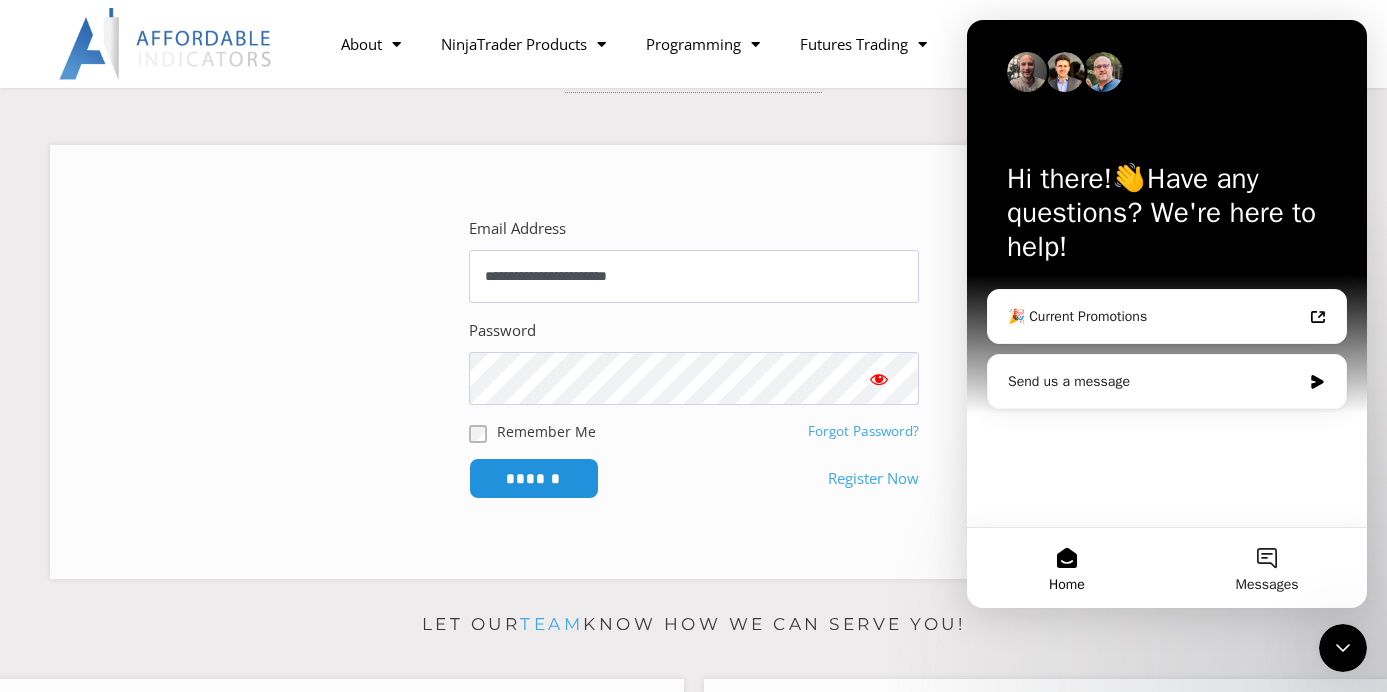 click 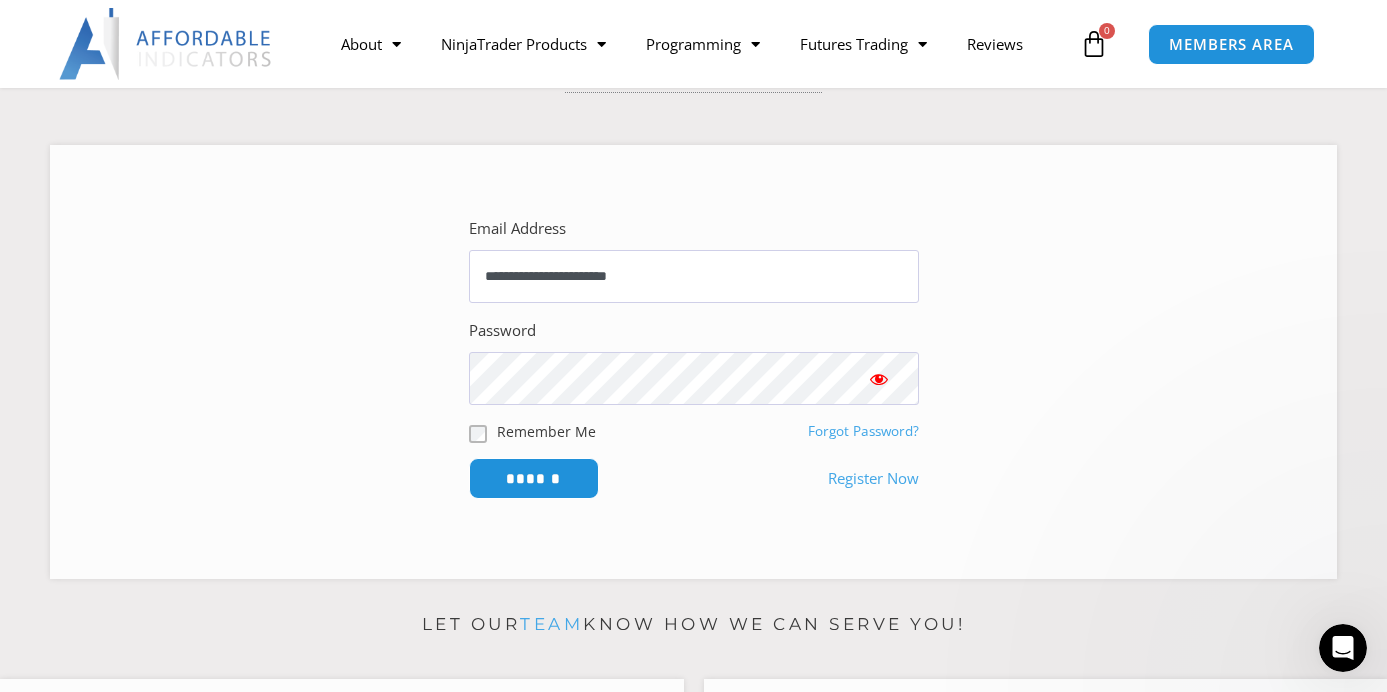 scroll, scrollTop: 0, scrollLeft: 0, axis: both 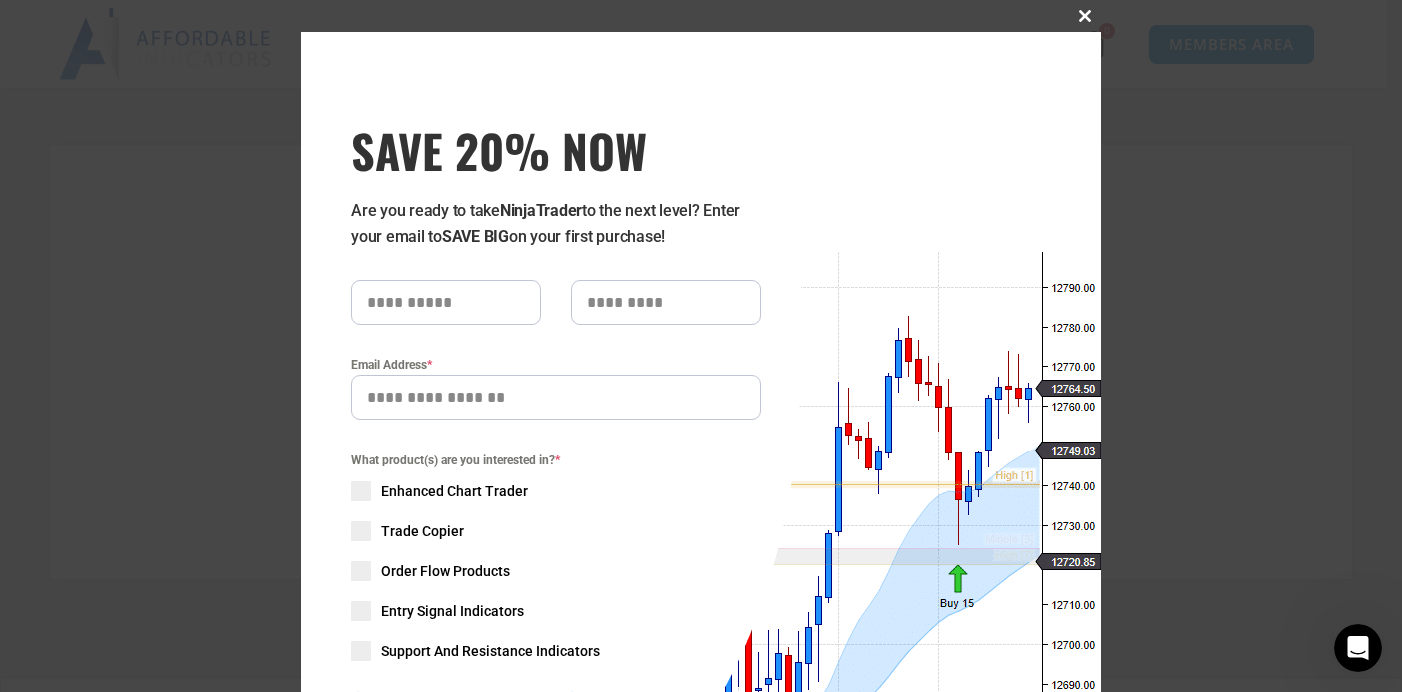 click at bounding box center (1085, 16) 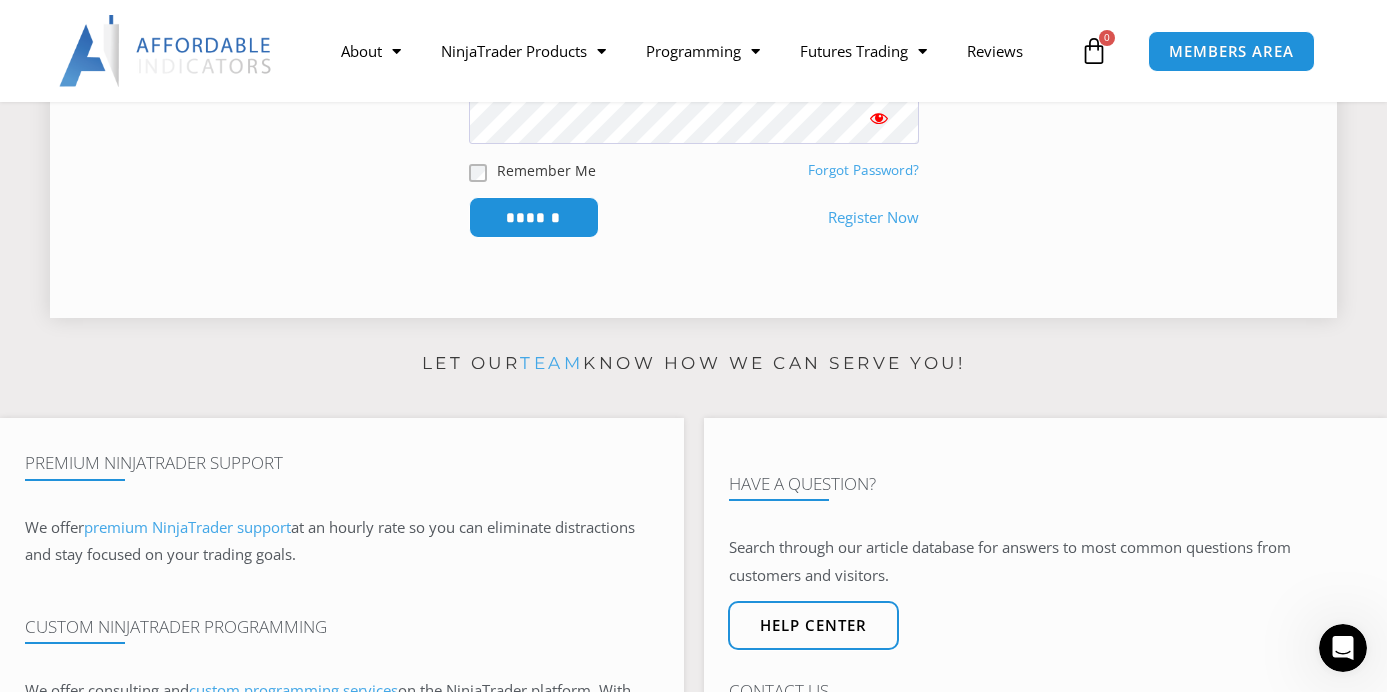 scroll, scrollTop: 463, scrollLeft: 0, axis: vertical 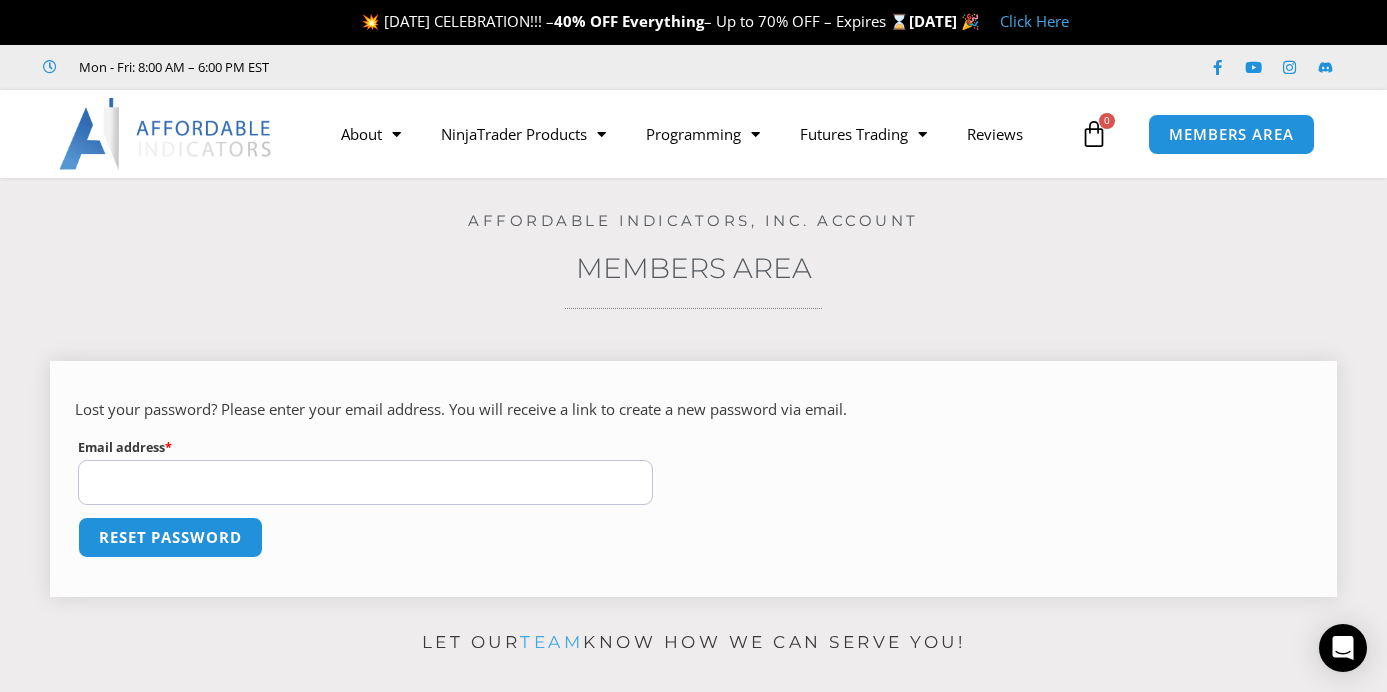 click on "Email address  * Required" at bounding box center [365, 482] 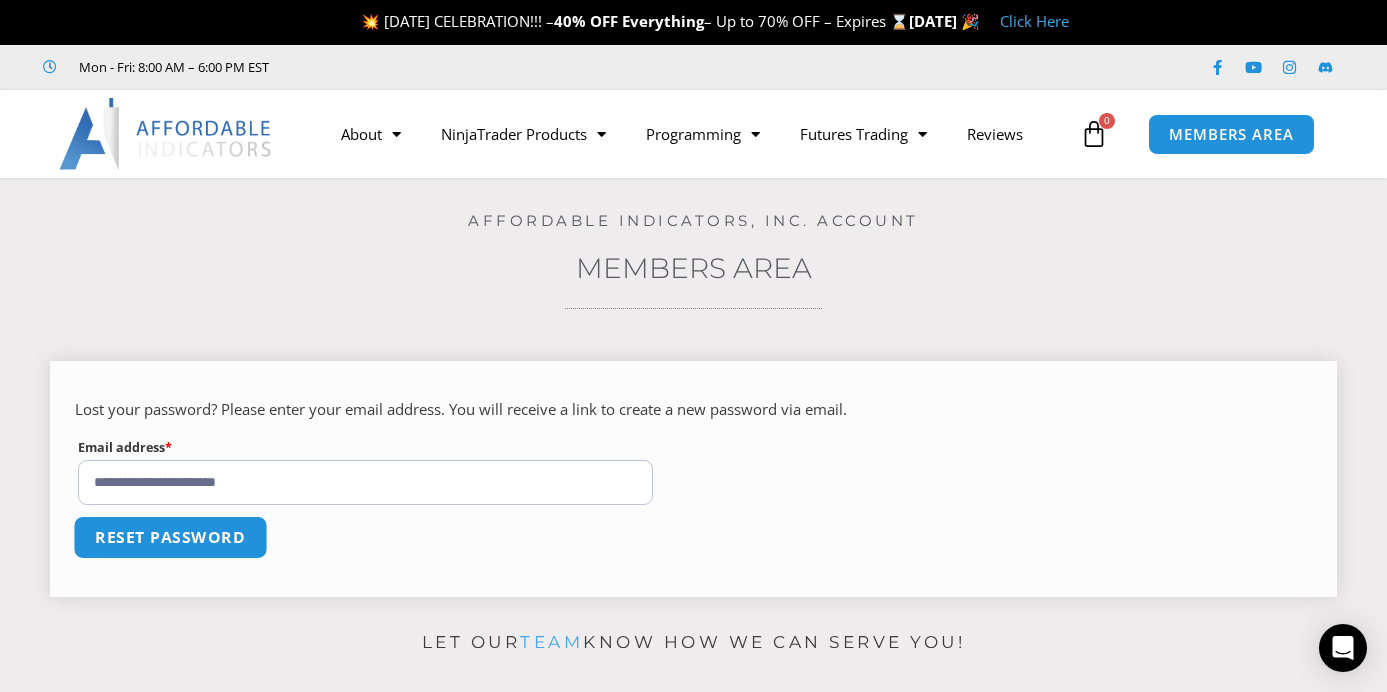 click on "Reset password" at bounding box center [170, 537] 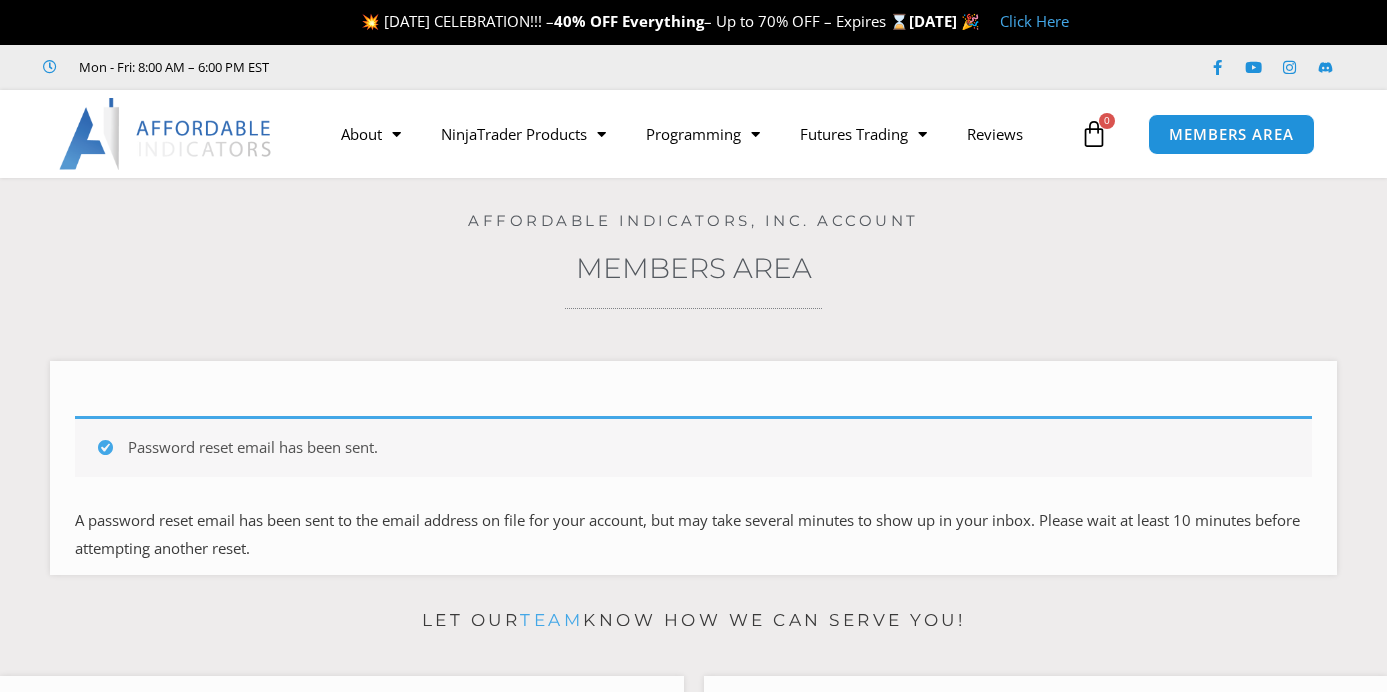 scroll, scrollTop: 0, scrollLeft: 0, axis: both 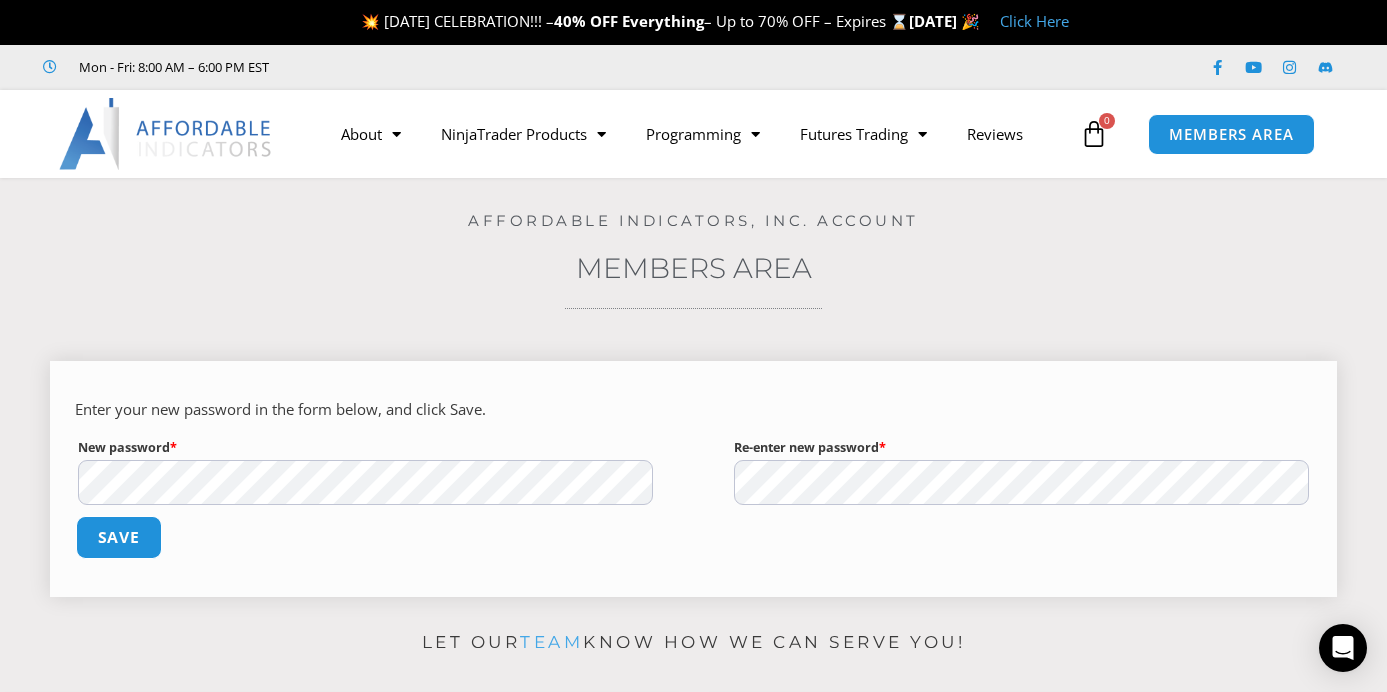 click on "Save" at bounding box center [119, 537] 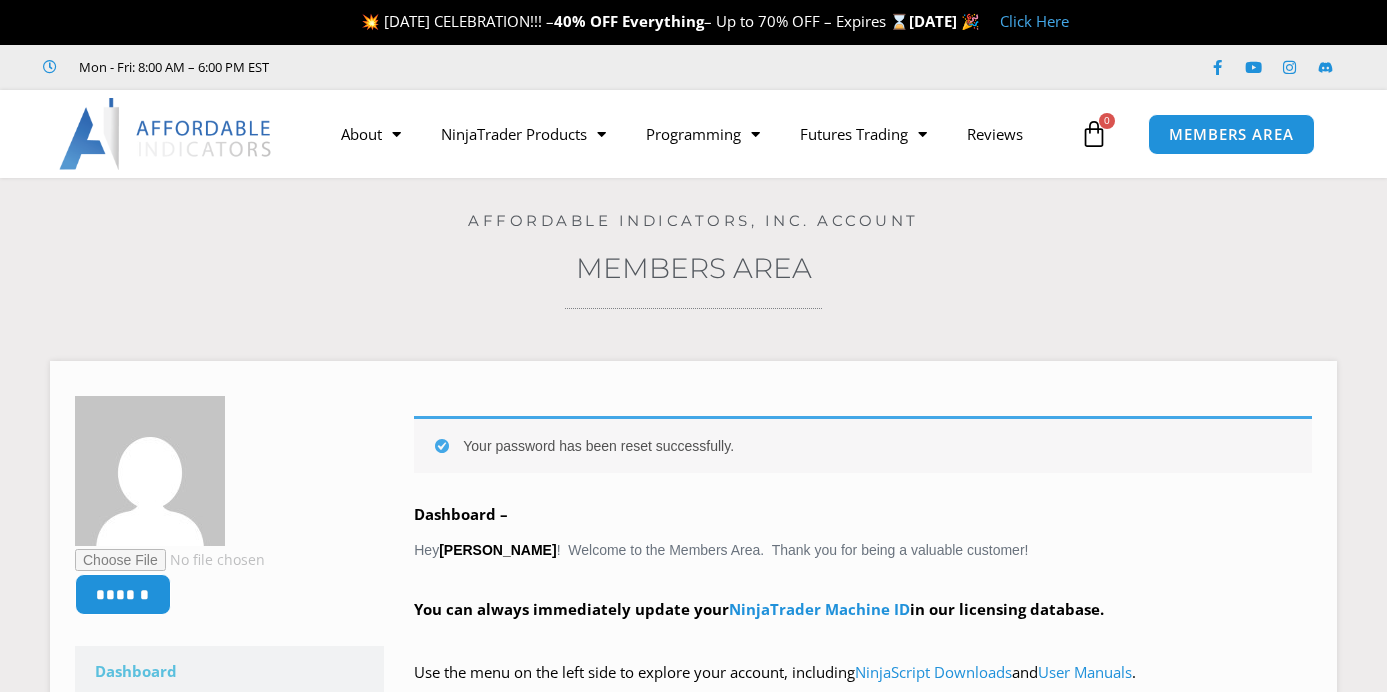 scroll, scrollTop: 0, scrollLeft: 0, axis: both 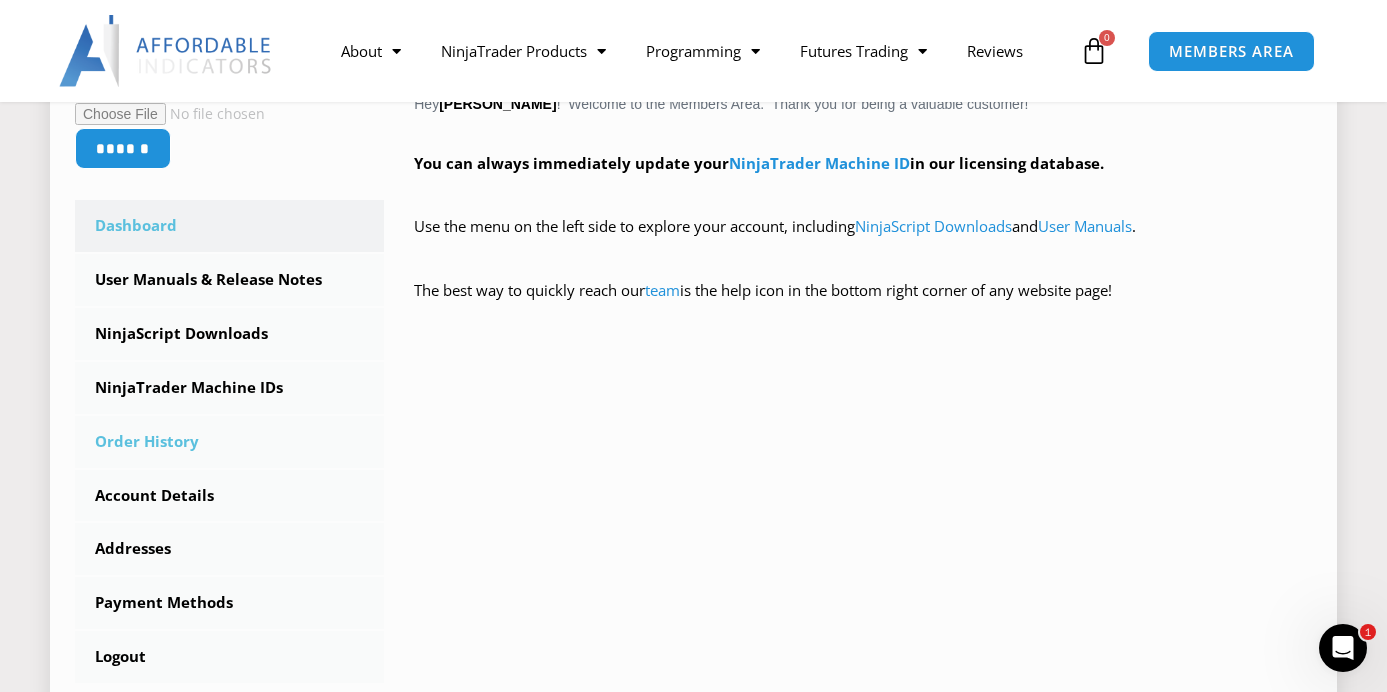 click on "Order History" at bounding box center (229, 442) 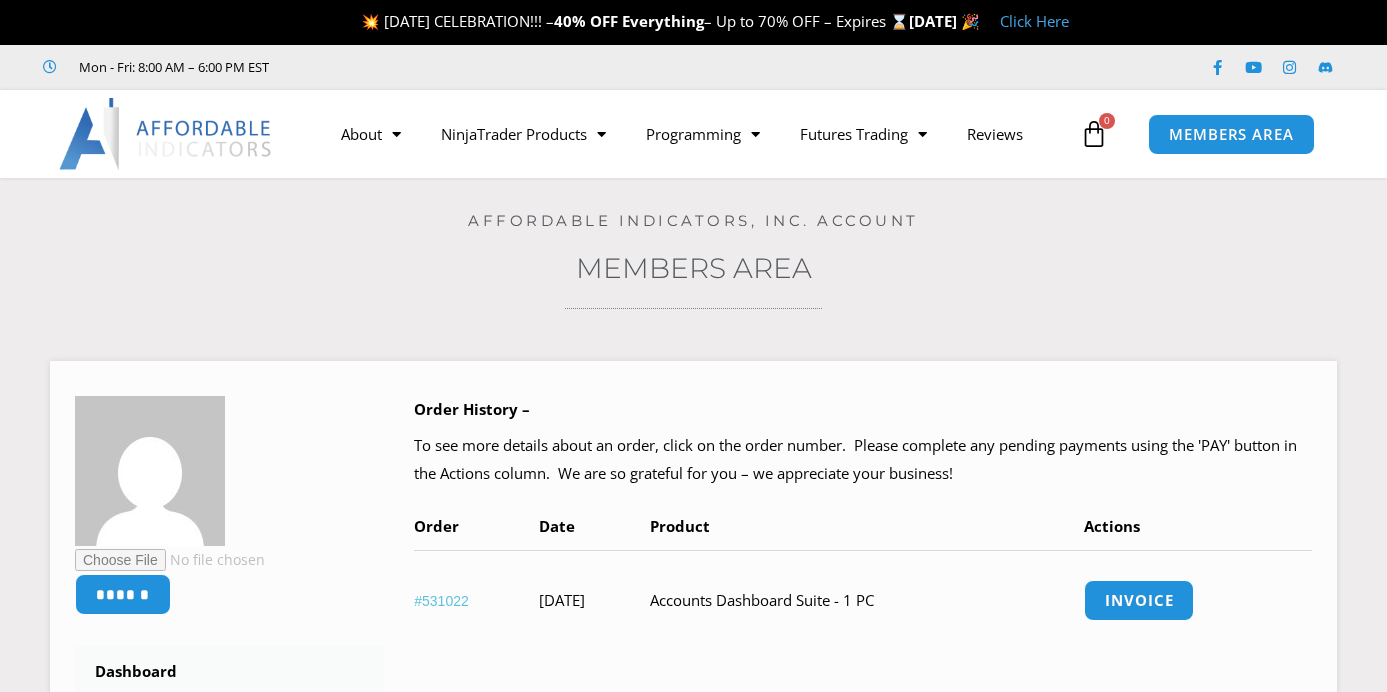 scroll, scrollTop: 0, scrollLeft: 0, axis: both 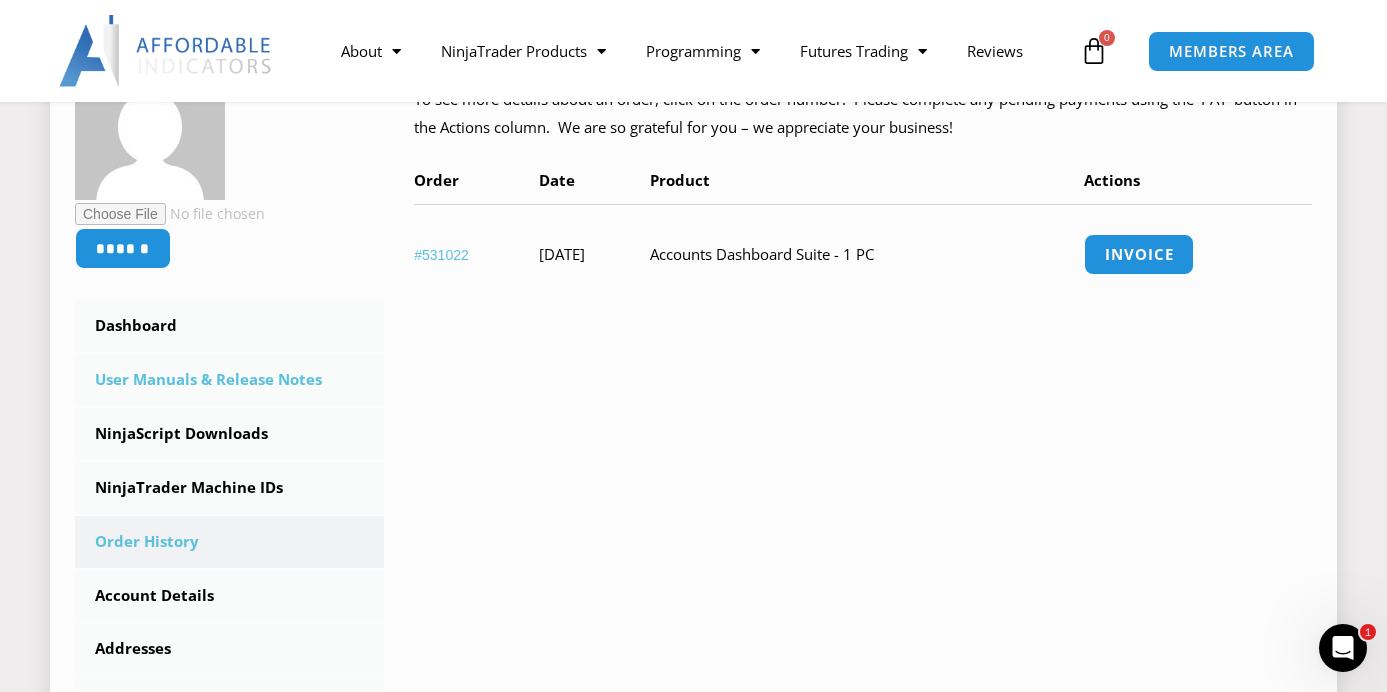 click on "User Manuals & Release Notes" at bounding box center [229, 380] 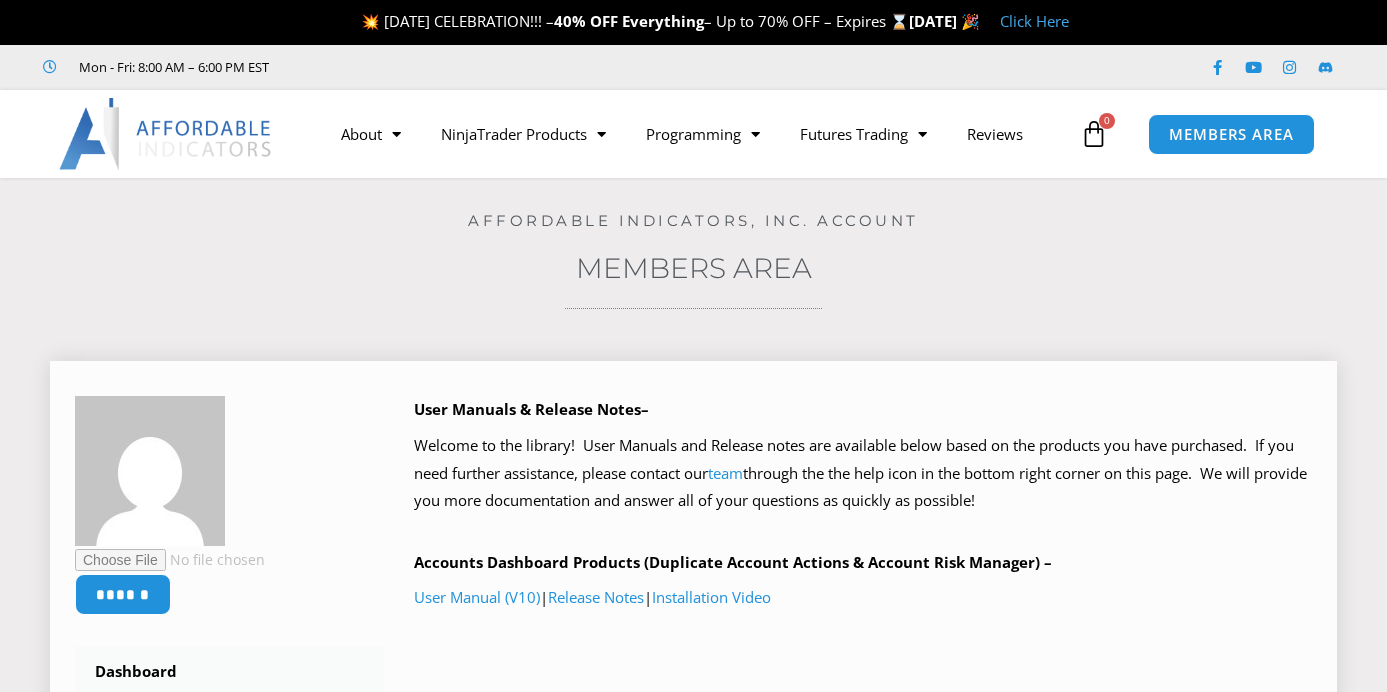 scroll, scrollTop: 0, scrollLeft: 0, axis: both 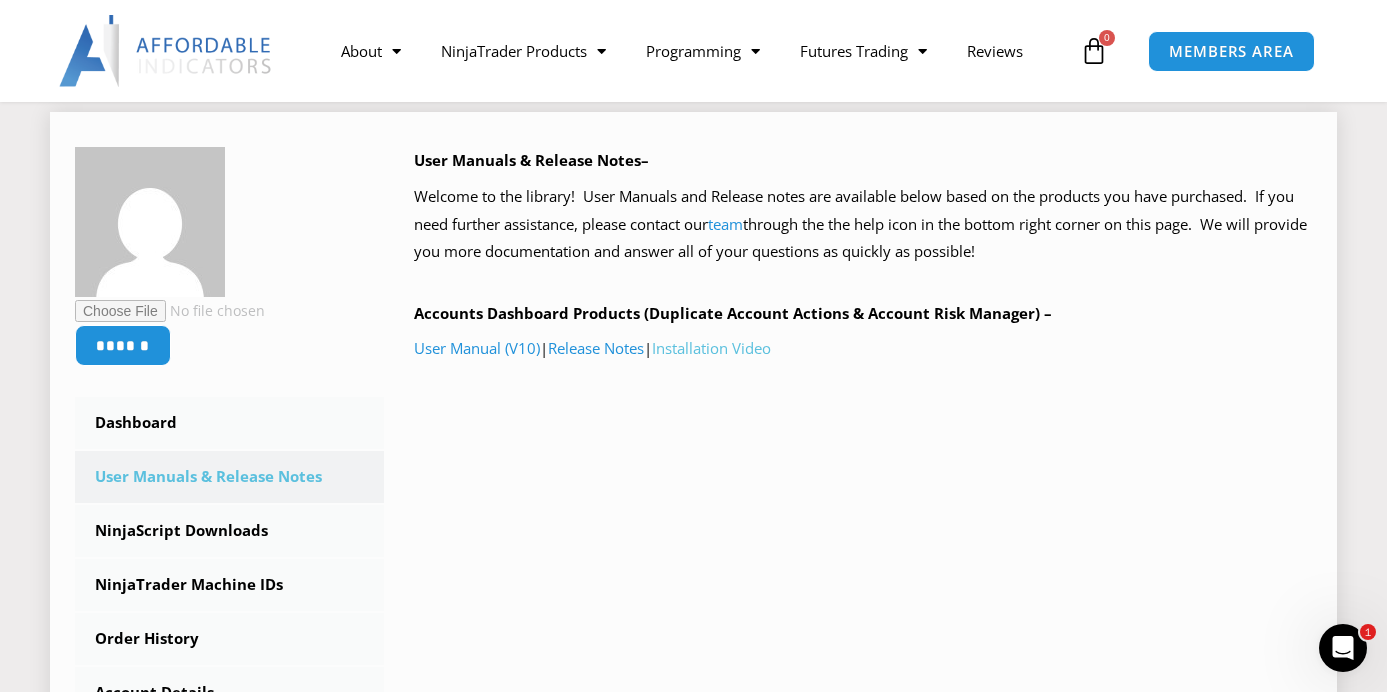 click on "Installation Video" at bounding box center (711, 348) 